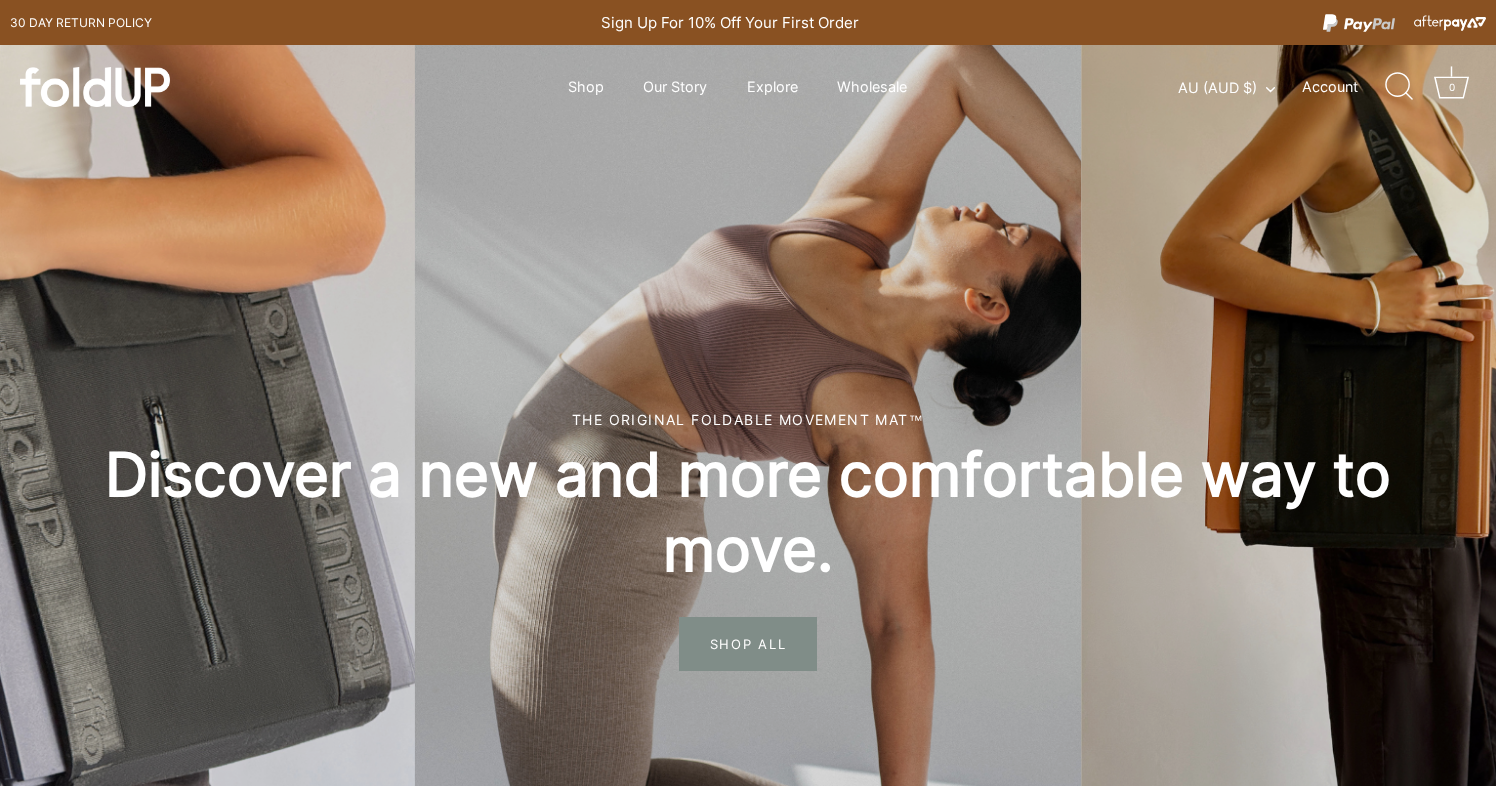 scroll, scrollTop: 0, scrollLeft: 0, axis: both 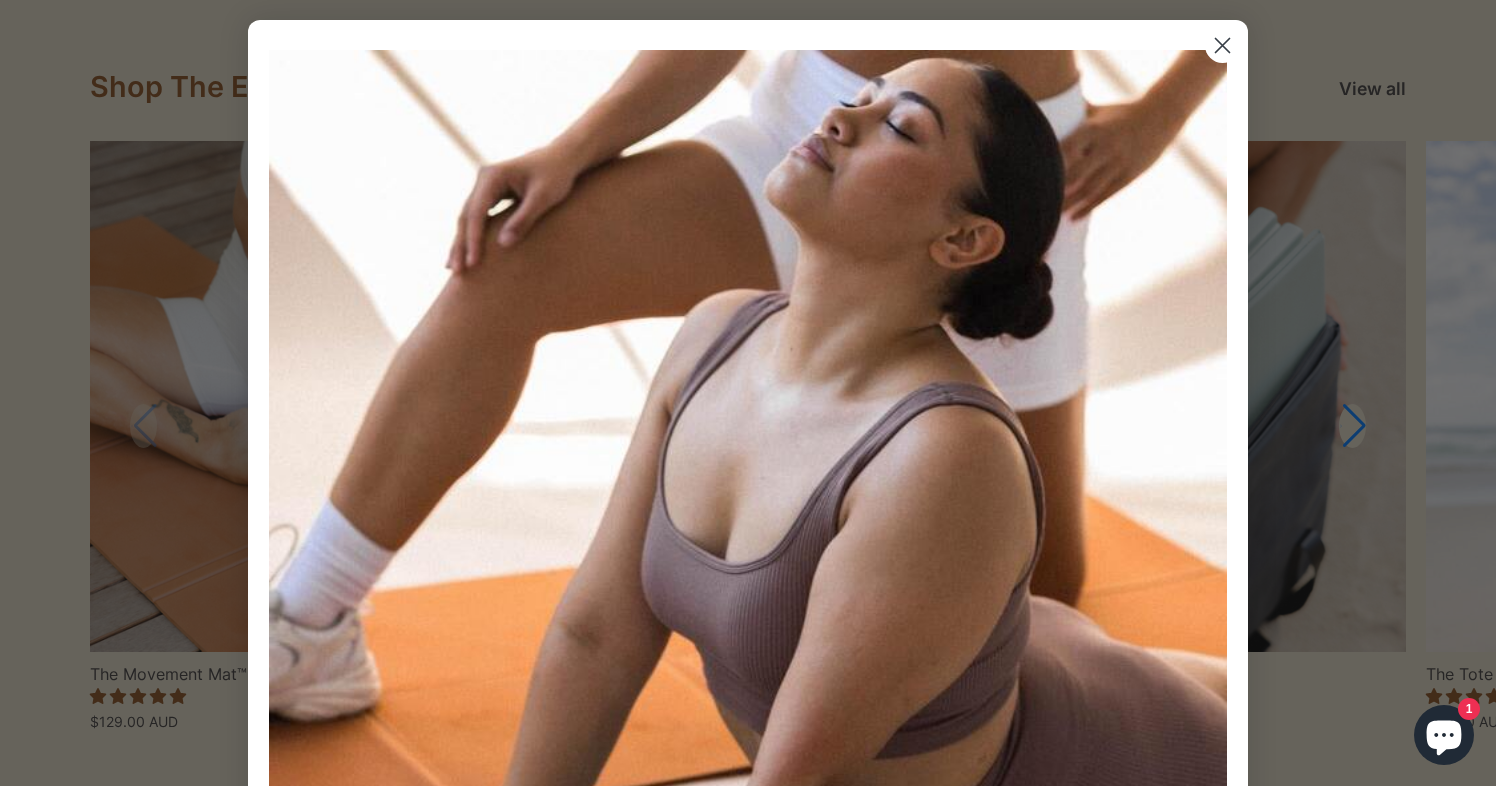 click at bounding box center (1223, 46) 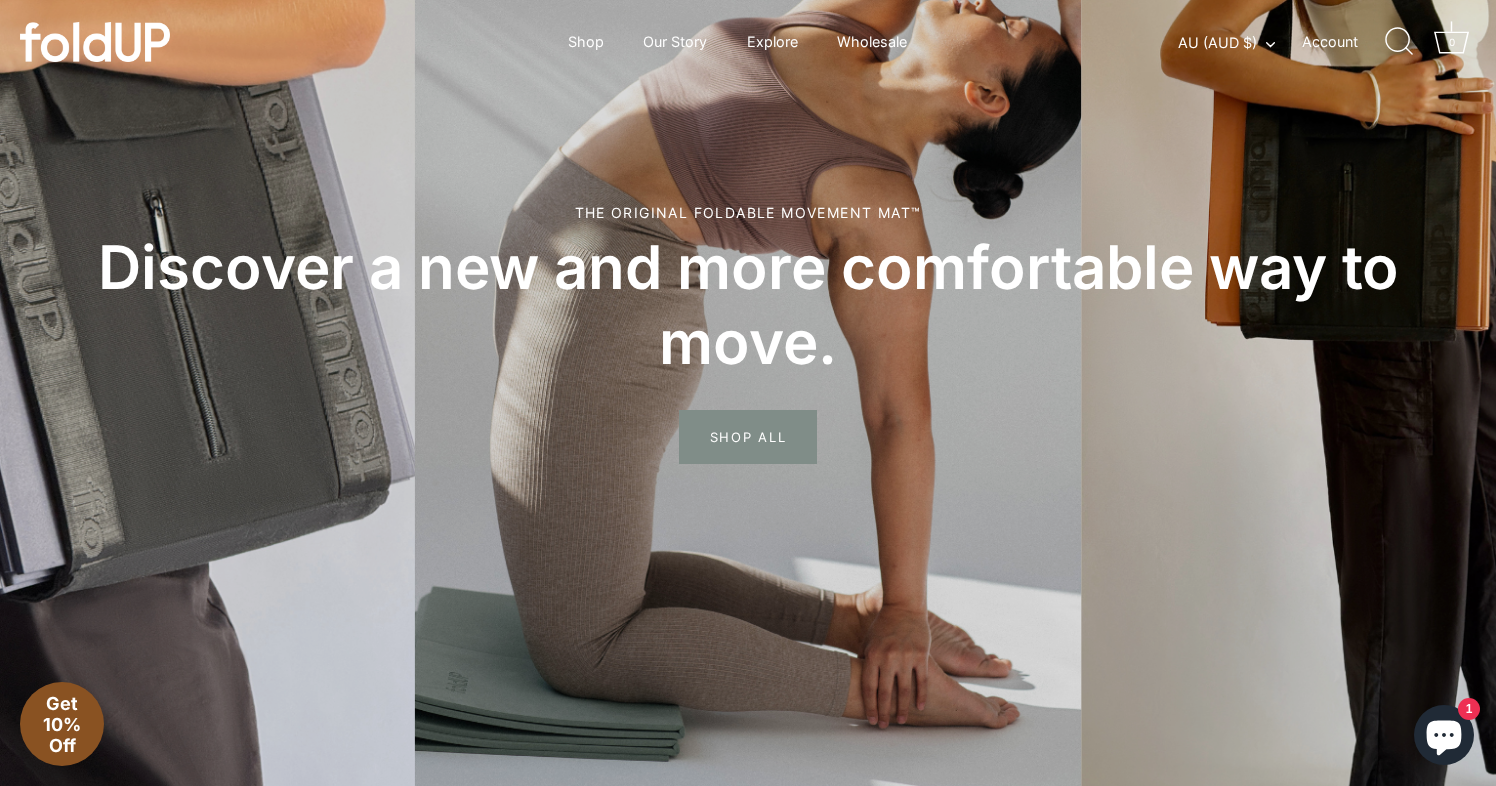 scroll, scrollTop: 0, scrollLeft: 0, axis: both 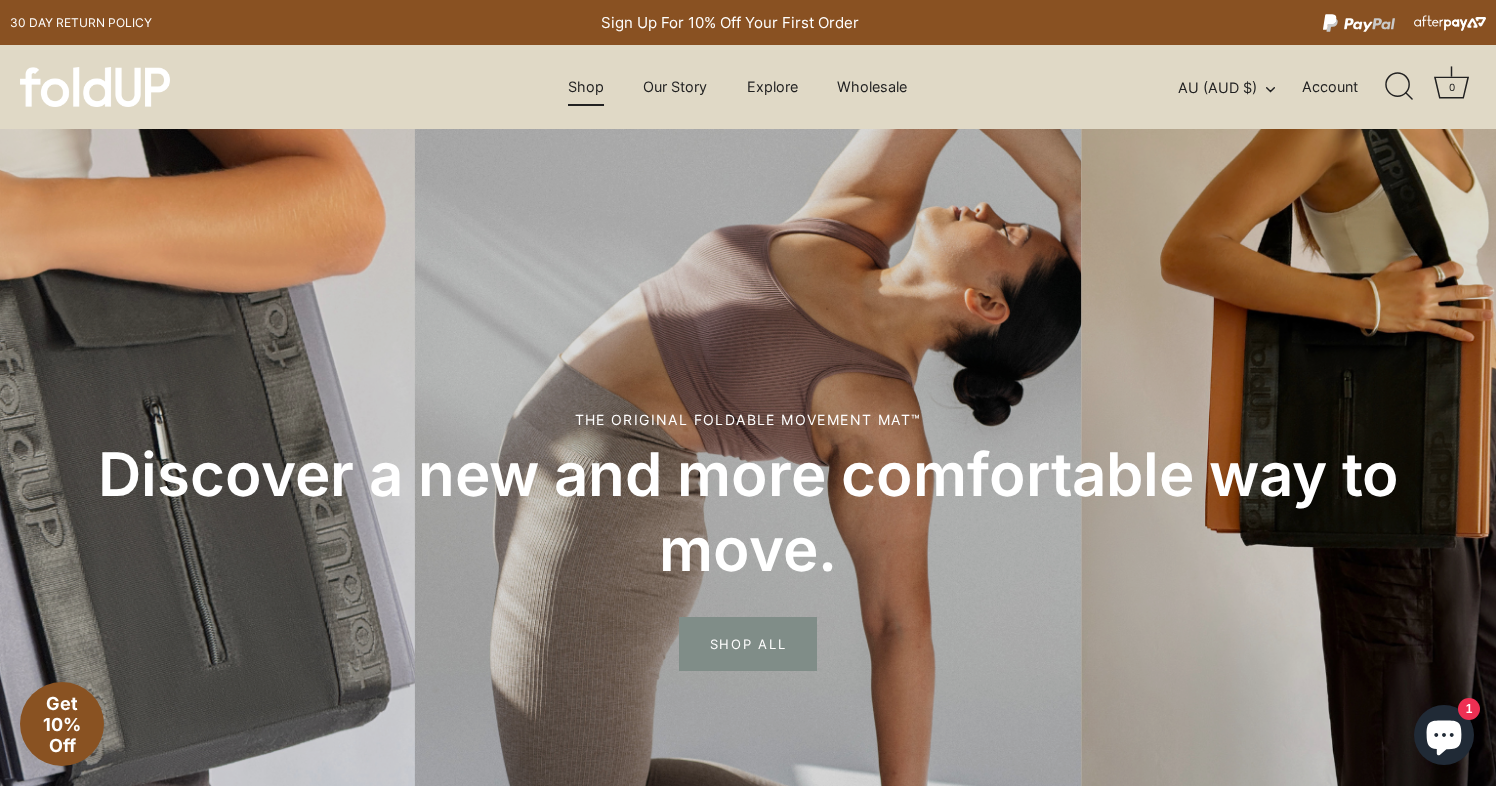 click on "Shop" at bounding box center (585, 87) 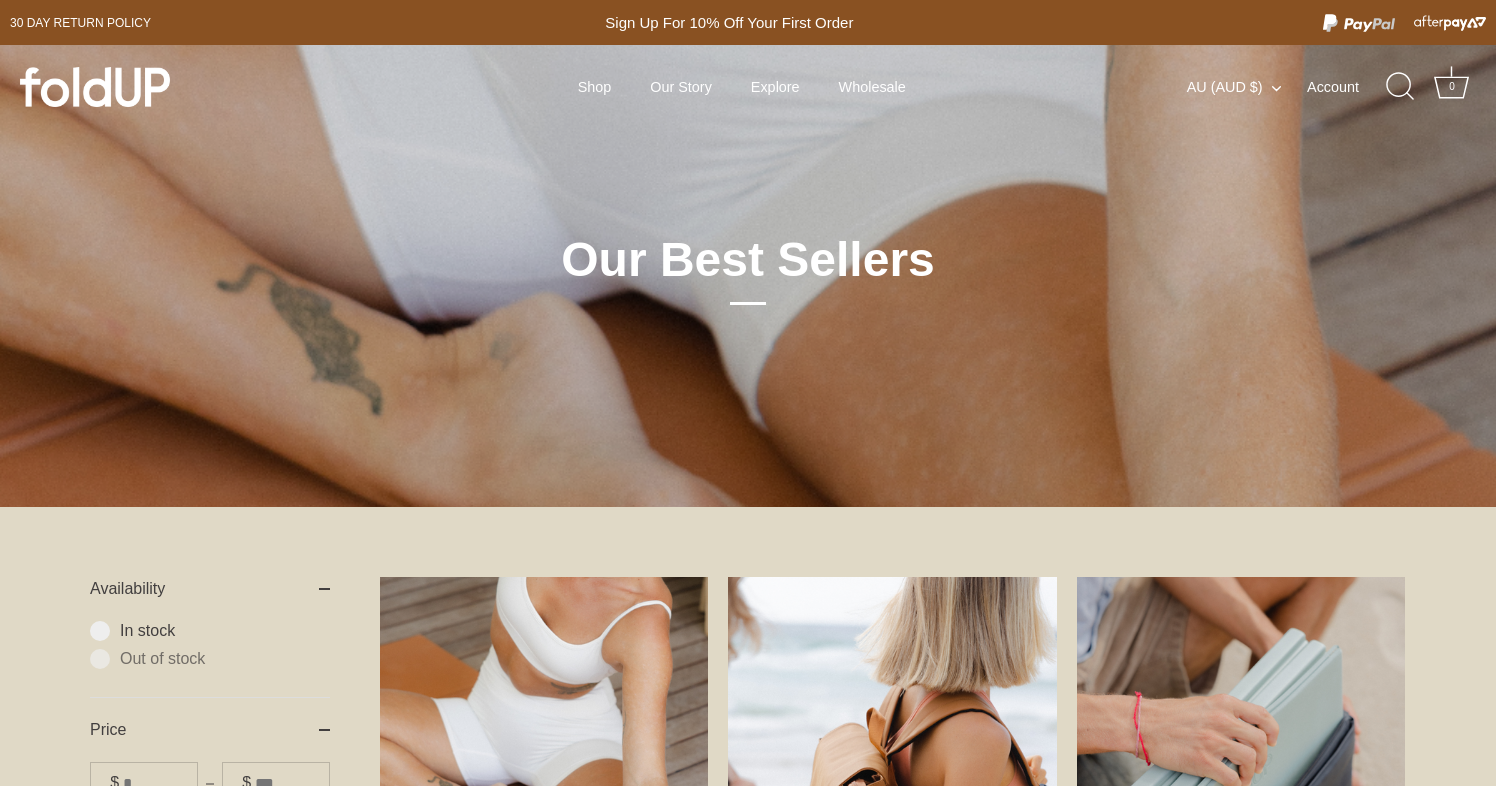 scroll, scrollTop: 0, scrollLeft: 0, axis: both 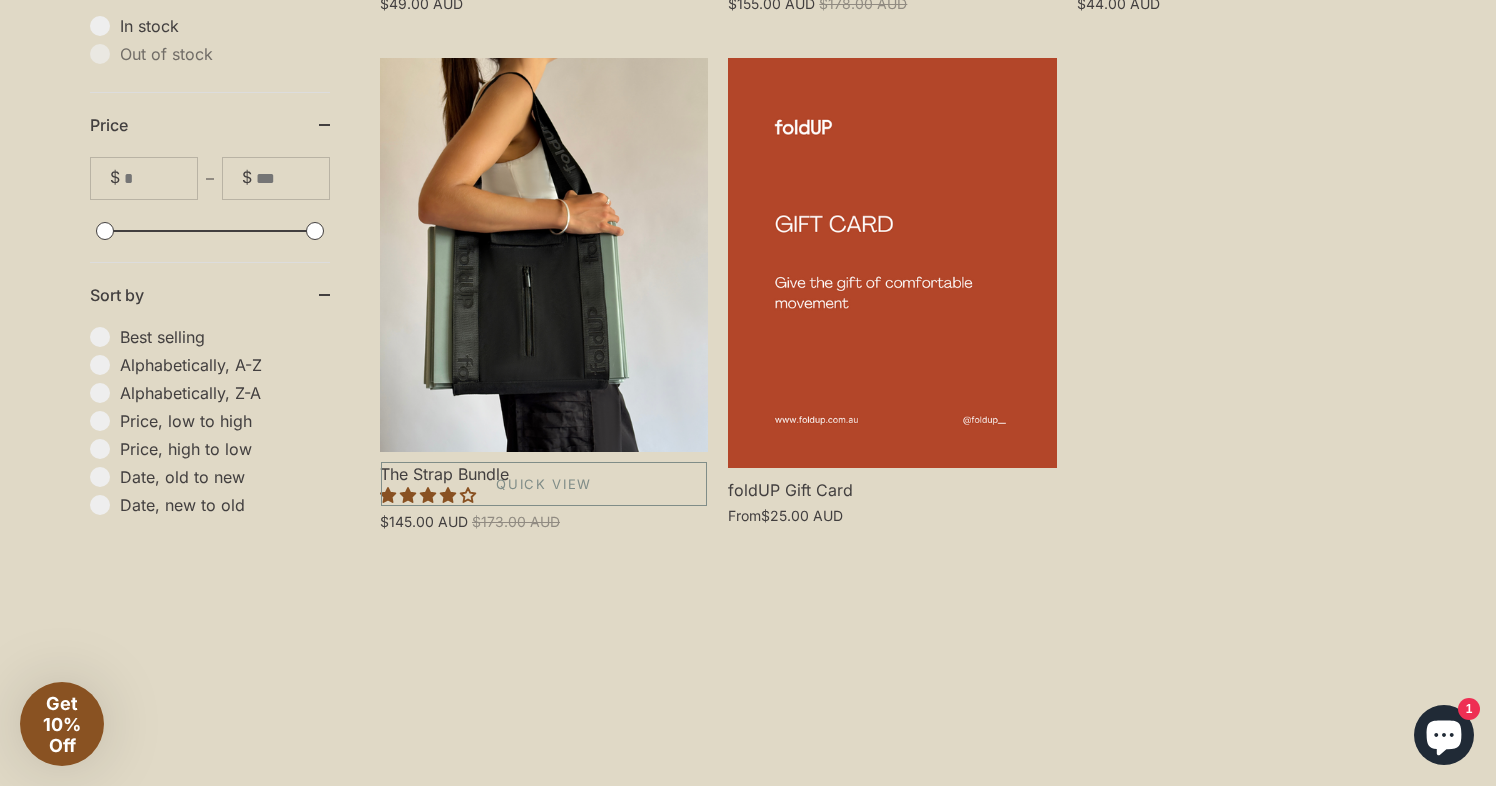 click at bounding box center (544, 255) 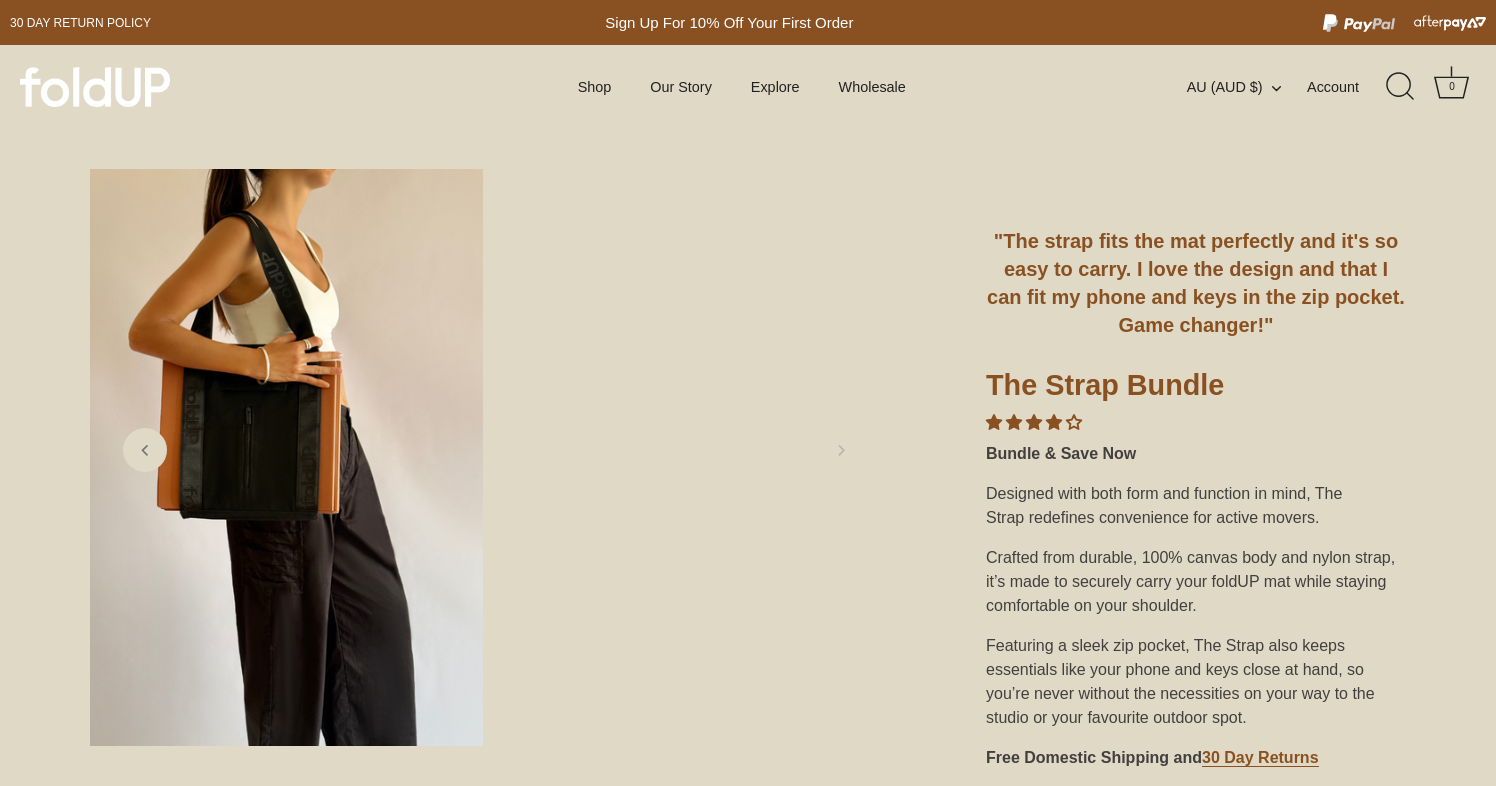 scroll, scrollTop: 0, scrollLeft: 0, axis: both 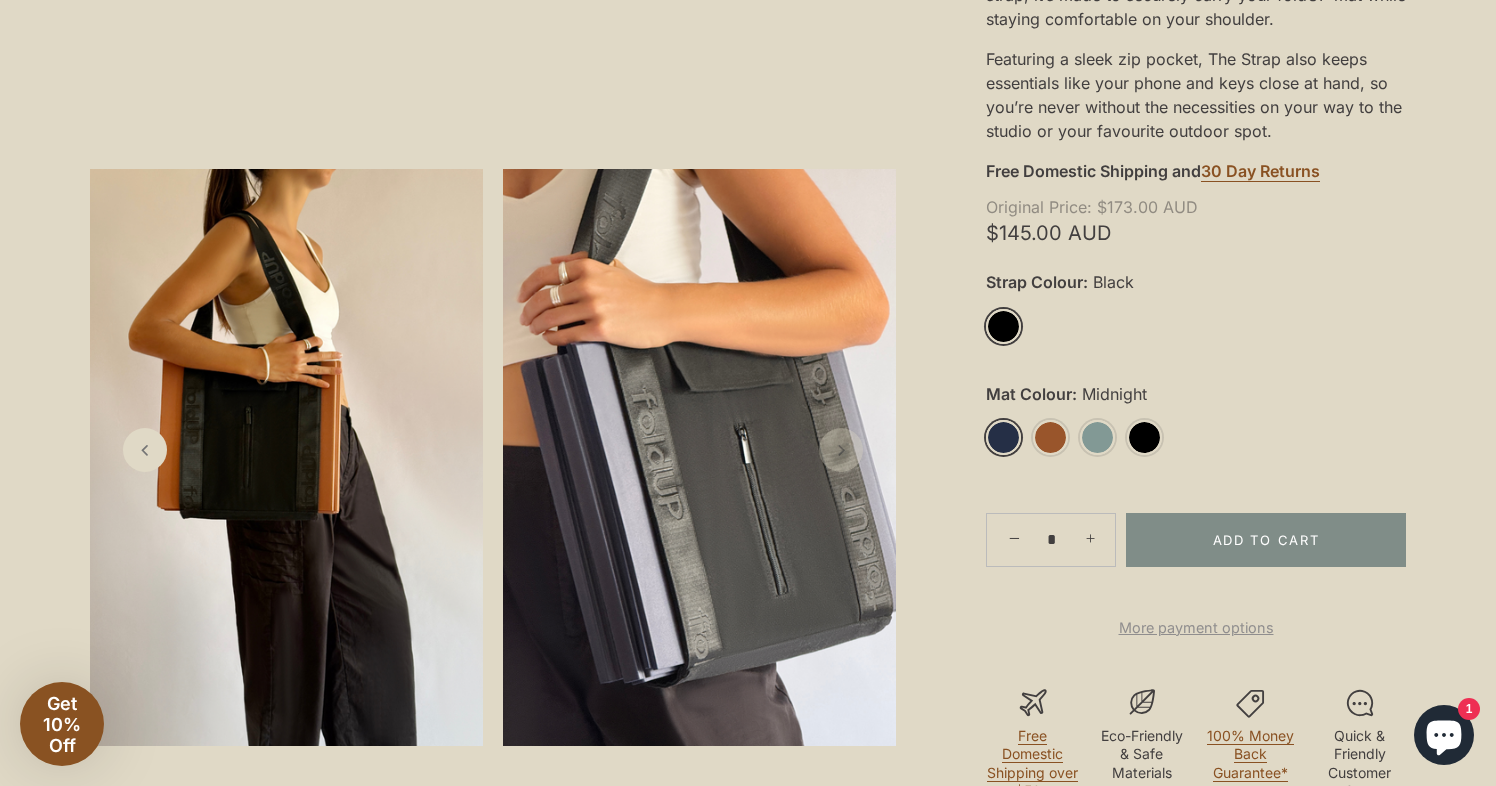 click on "Midnight" at bounding box center (1003, 437) 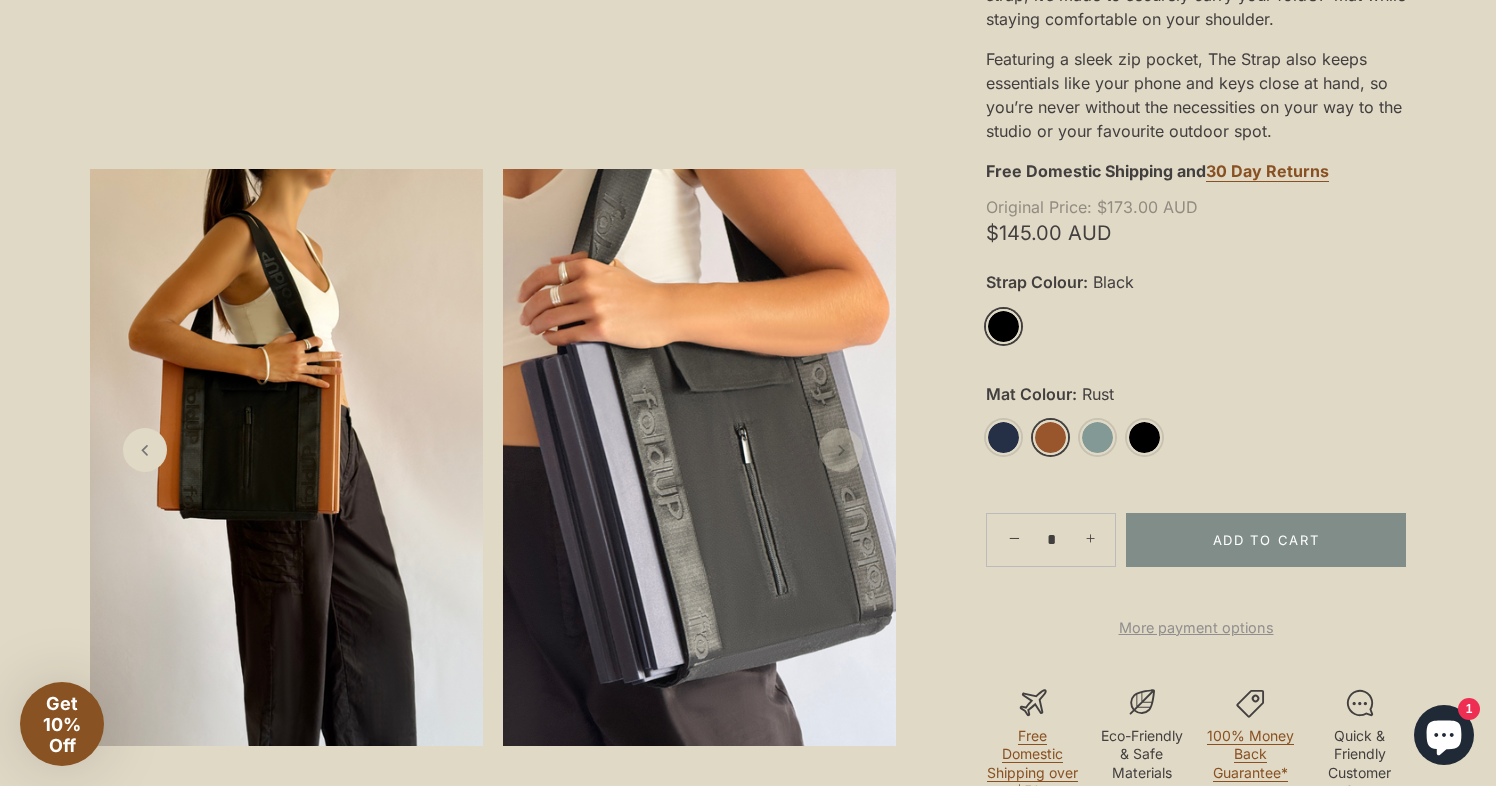 click on "Rust" at bounding box center (1050, 437) 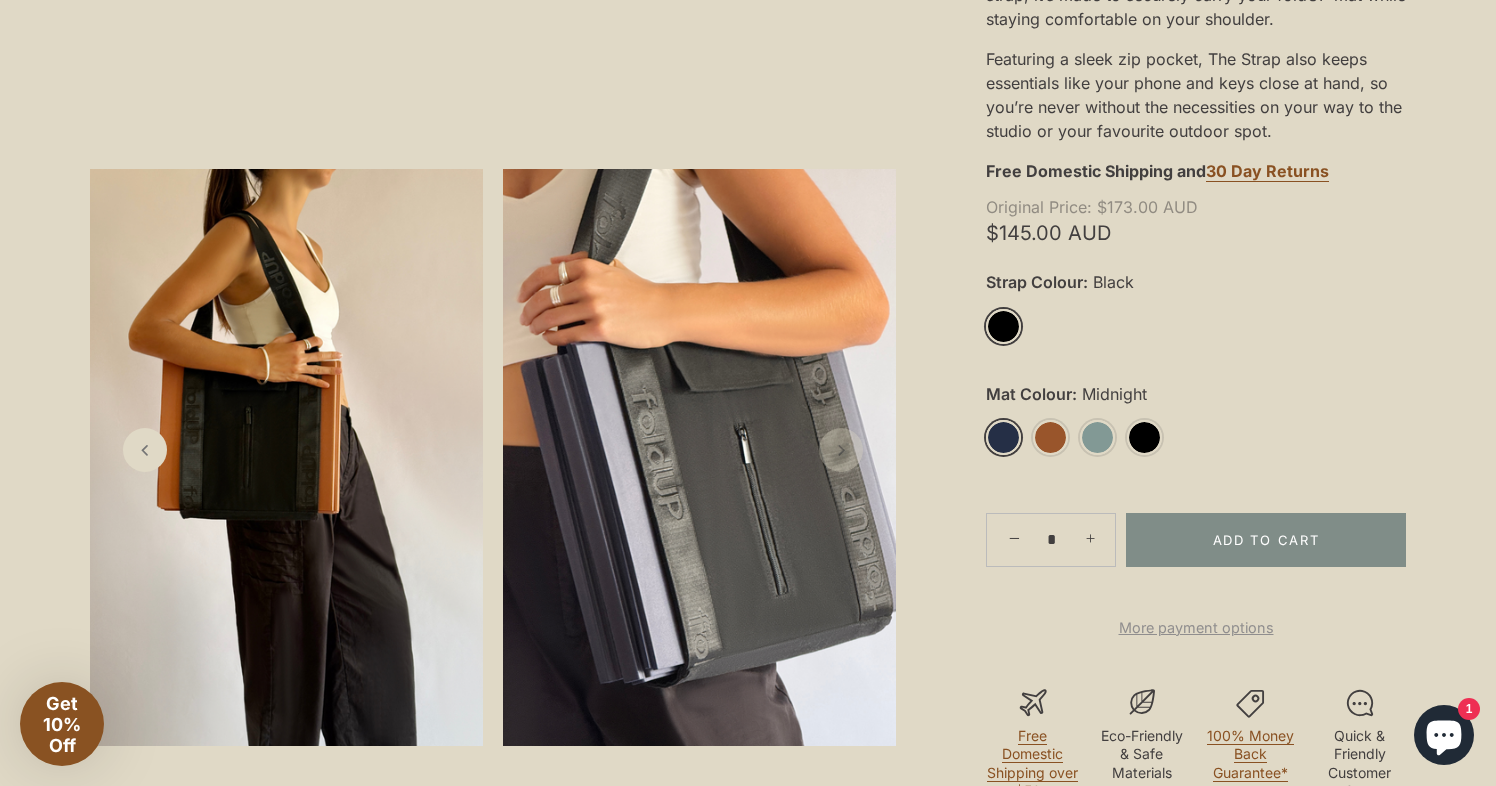 click on "Midnight" at bounding box center [1003, 437] 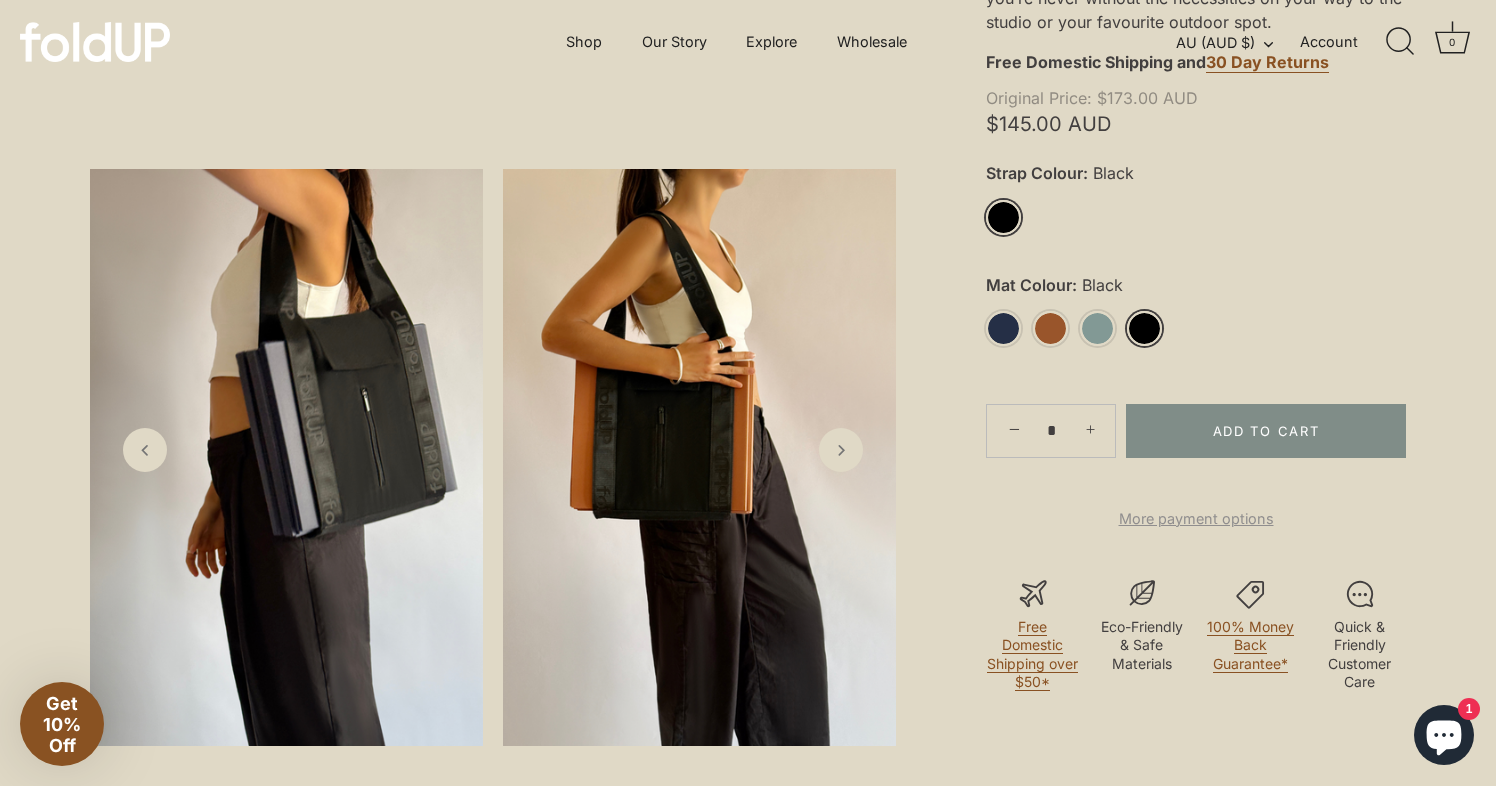 scroll, scrollTop: 449, scrollLeft: 0, axis: vertical 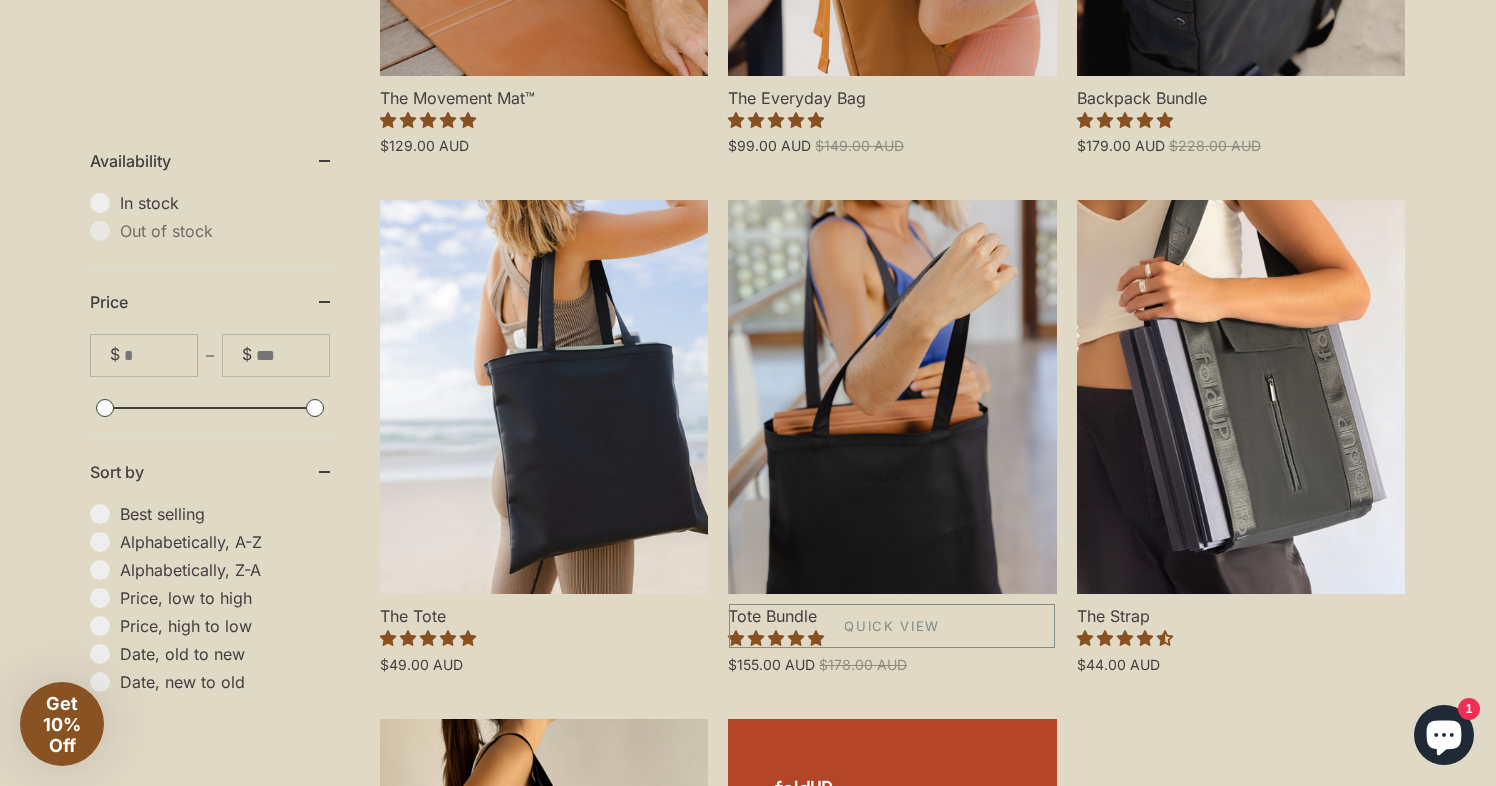 click at bounding box center (892, 397) 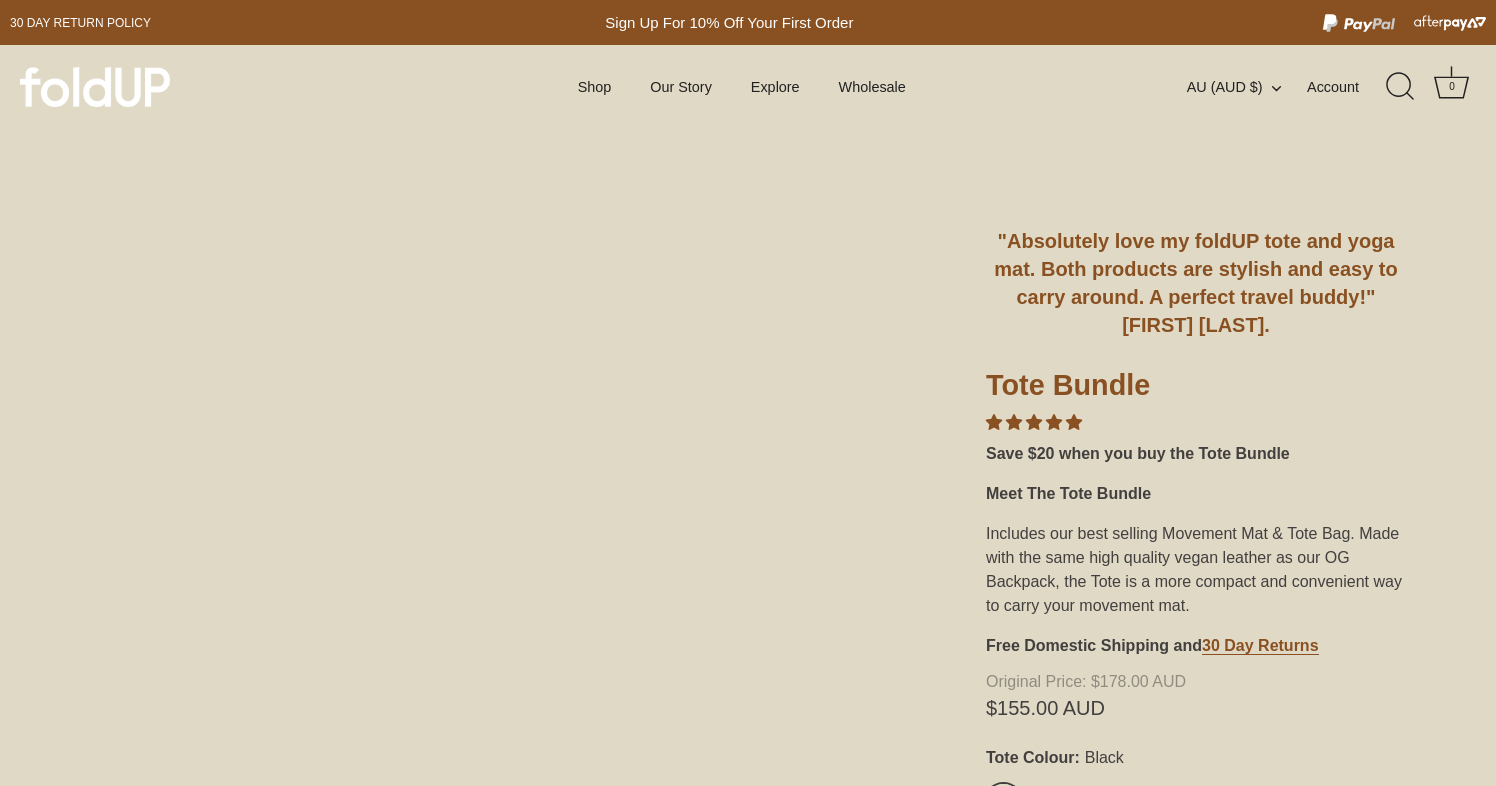scroll, scrollTop: 0, scrollLeft: 0, axis: both 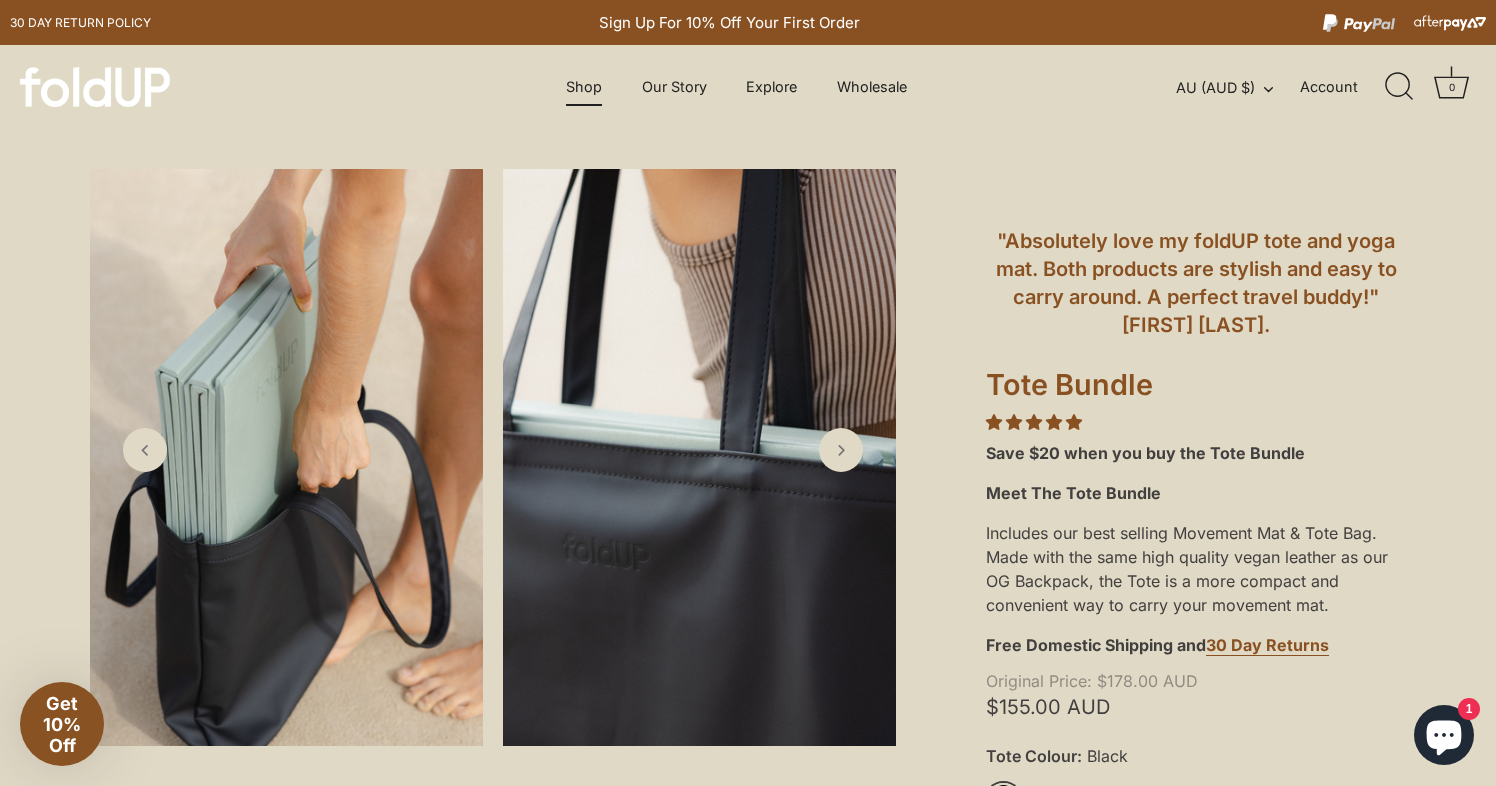 click on "Shop" at bounding box center (584, 87) 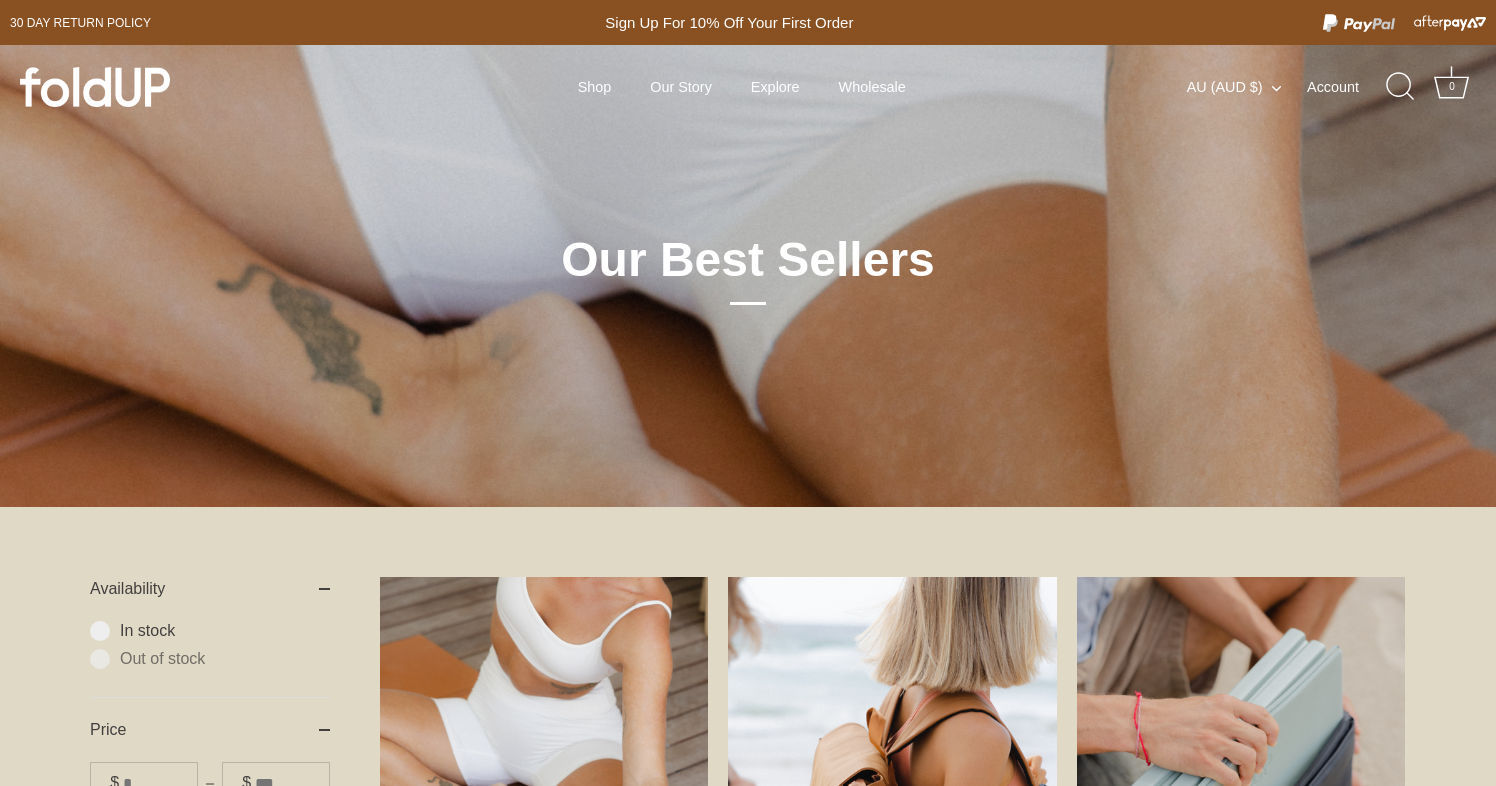 scroll, scrollTop: 0, scrollLeft: 0, axis: both 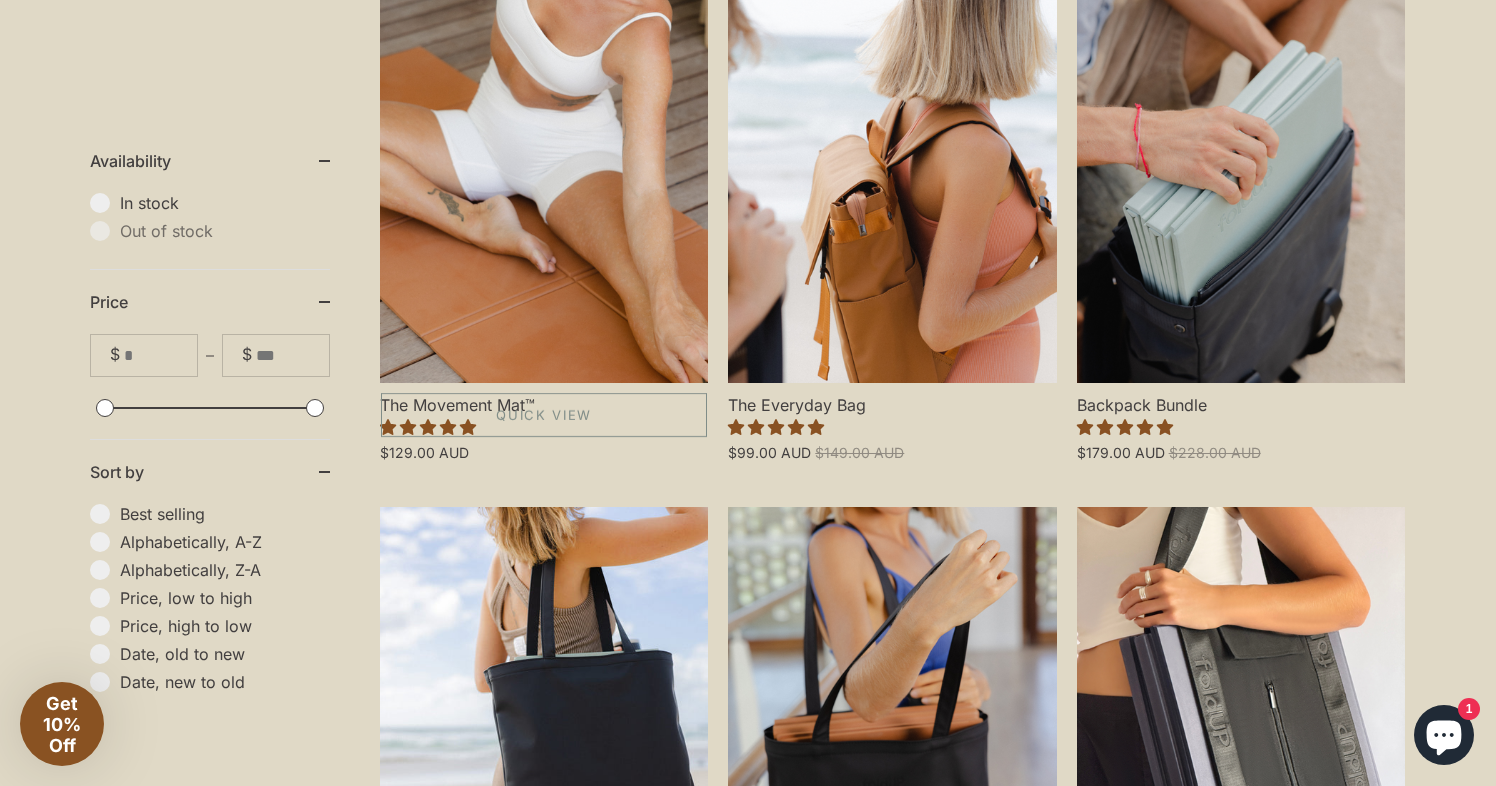 click at bounding box center (544, 186) 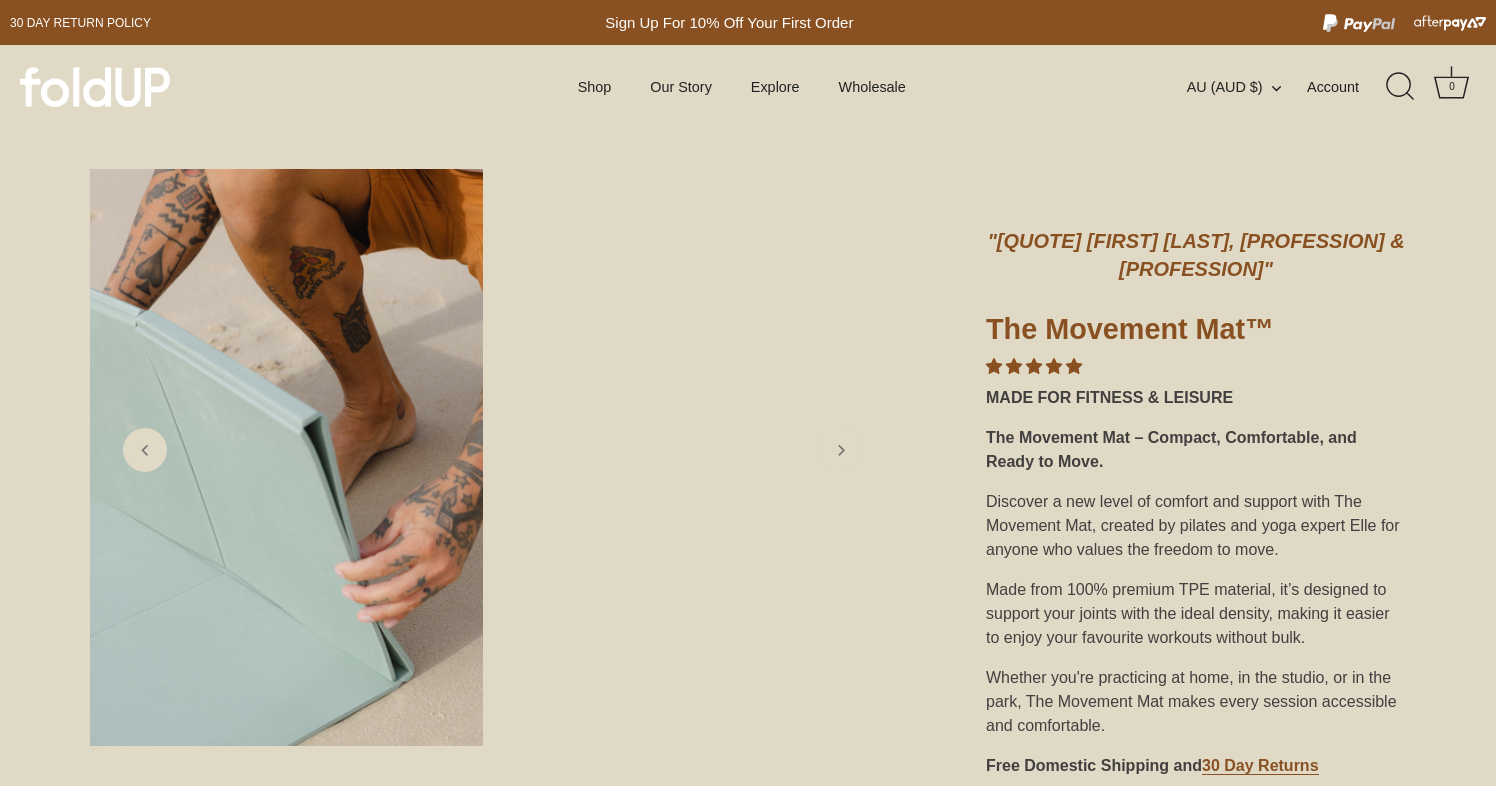 scroll, scrollTop: 0, scrollLeft: 0, axis: both 